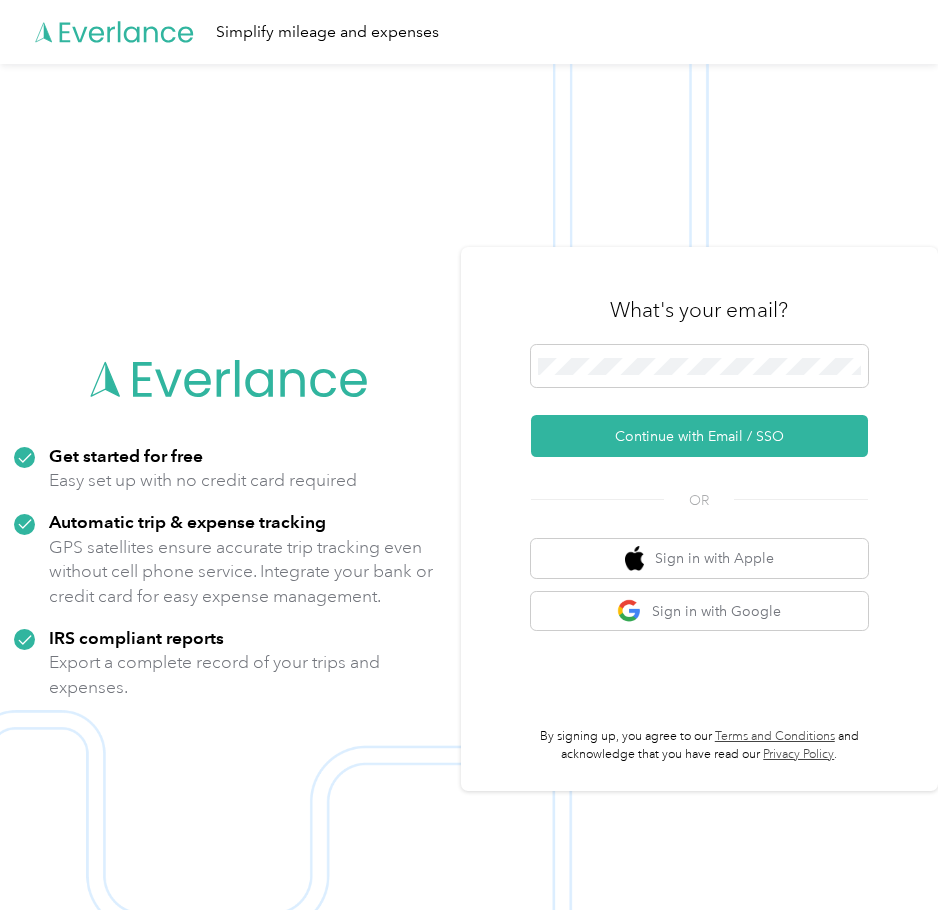 scroll, scrollTop: 0, scrollLeft: 0, axis: both 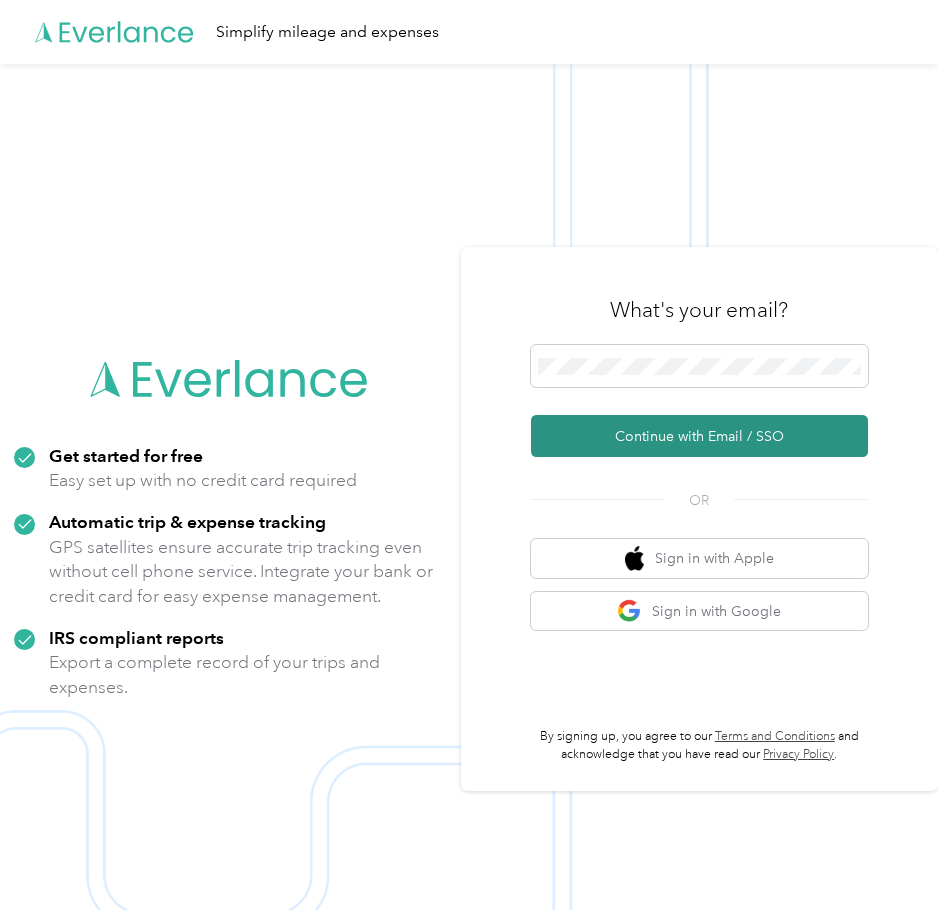 click on "Continue with Email / SSO" at bounding box center [700, 436] 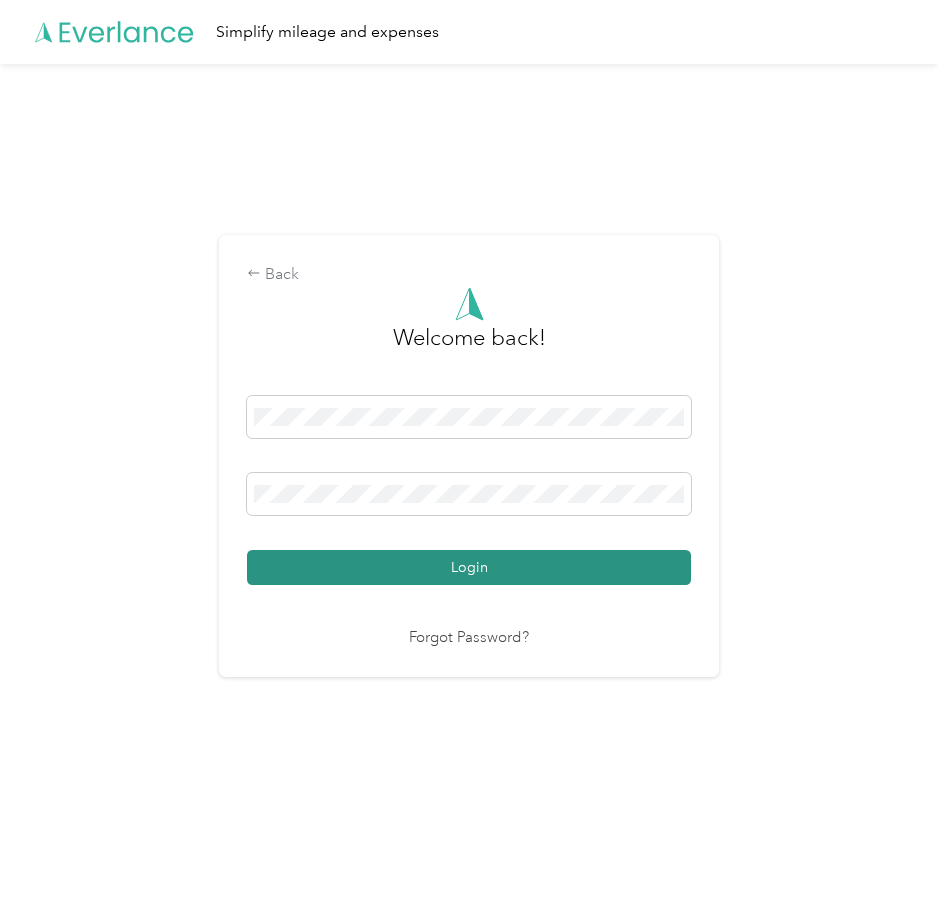 click on "Login" at bounding box center (469, 567) 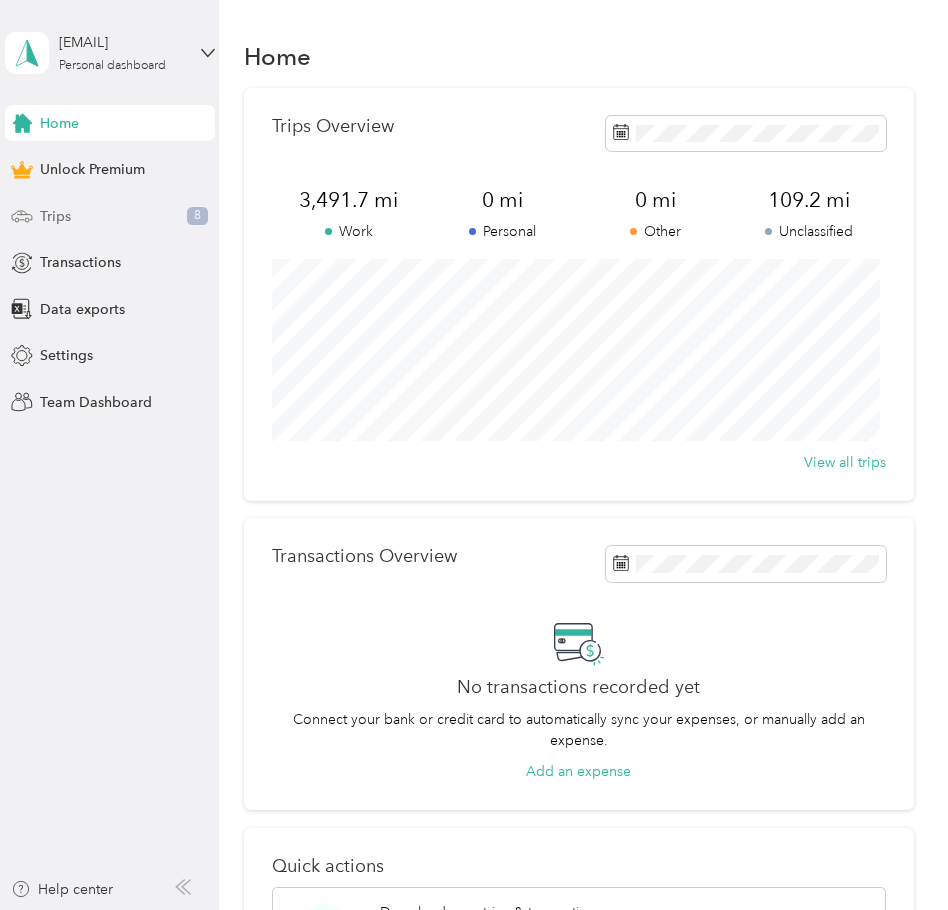click on "Trips 8" at bounding box center [110, 216] 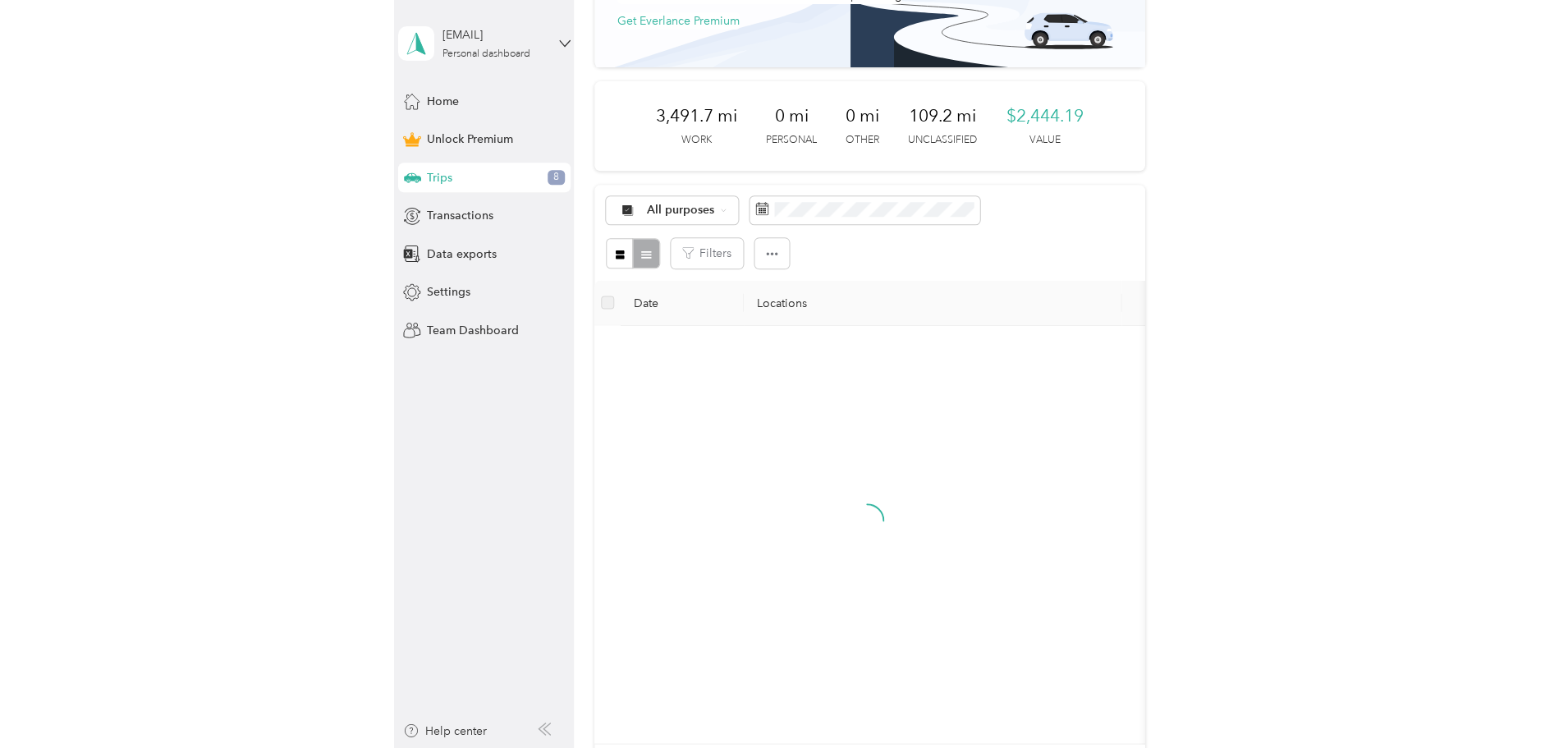 scroll, scrollTop: 164, scrollLeft: 0, axis: vertical 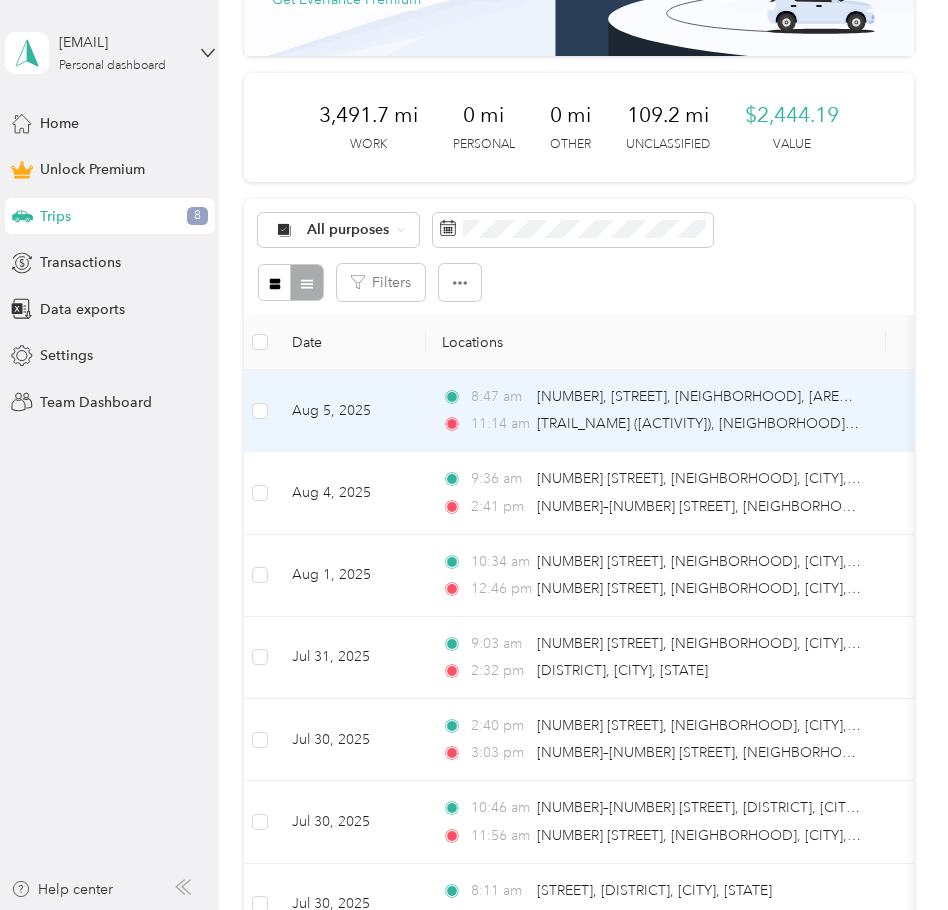click on "Aug 5, 2025" at bounding box center [351, 411] 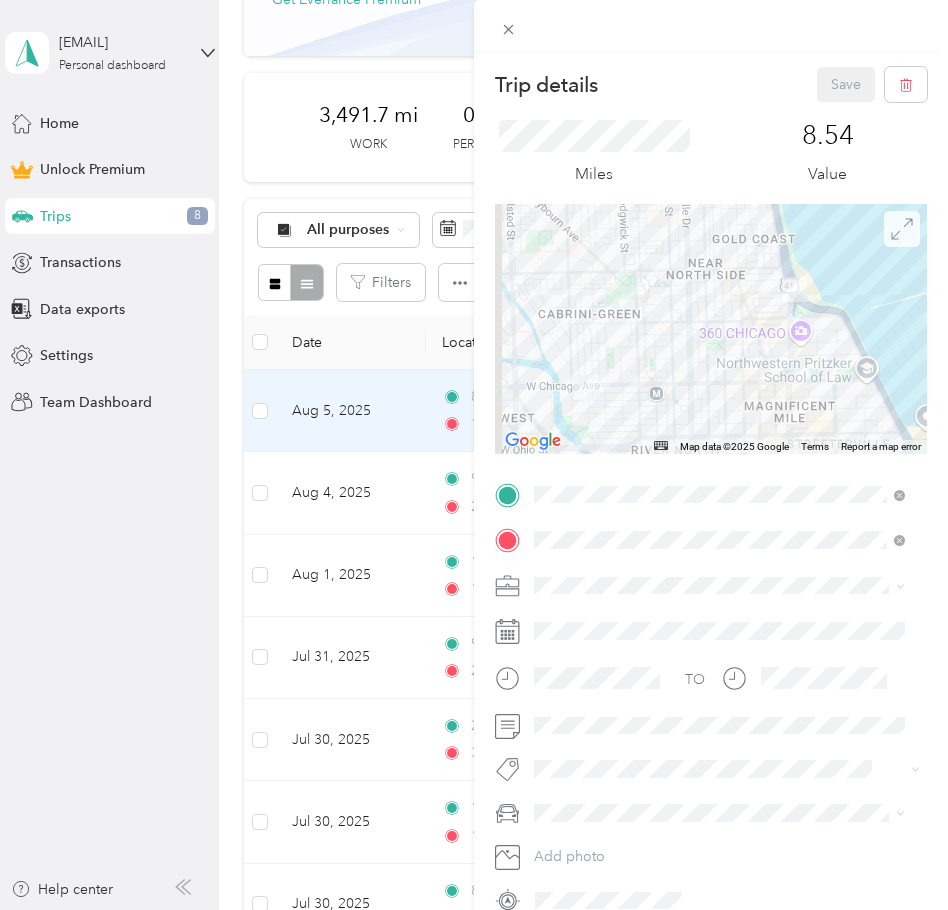 click 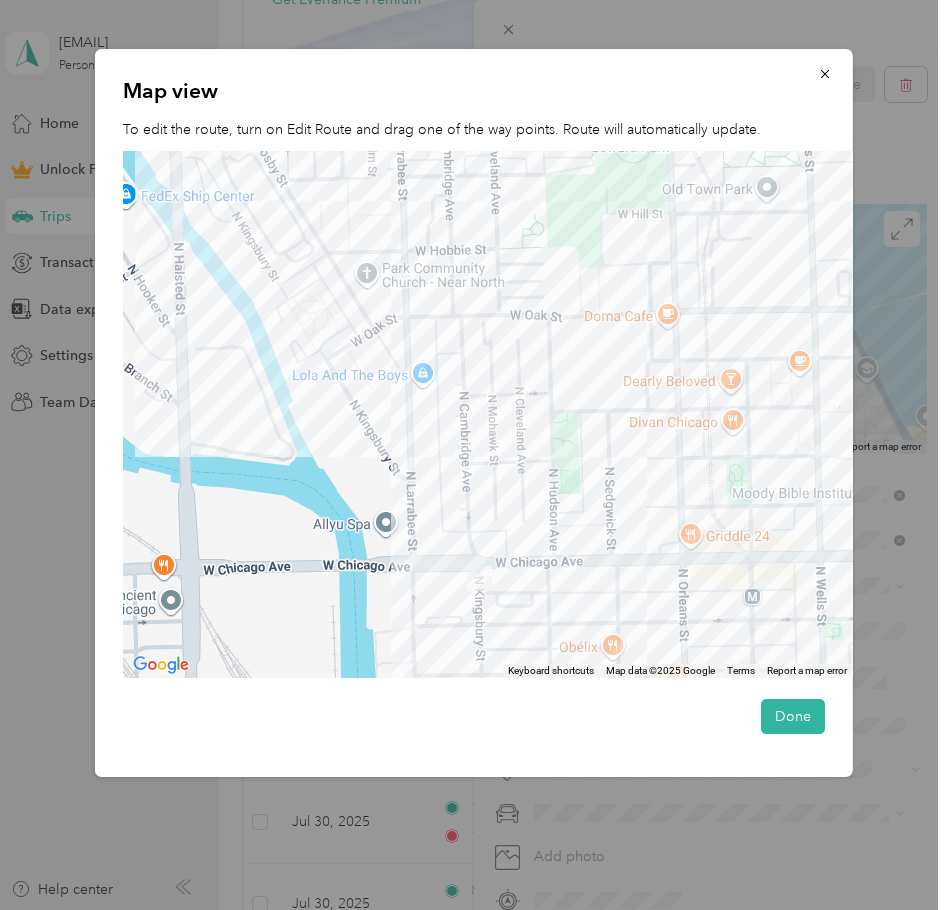 drag, startPoint x: 359, startPoint y: 486, endPoint x: 585, endPoint y: 477, distance: 226.17914 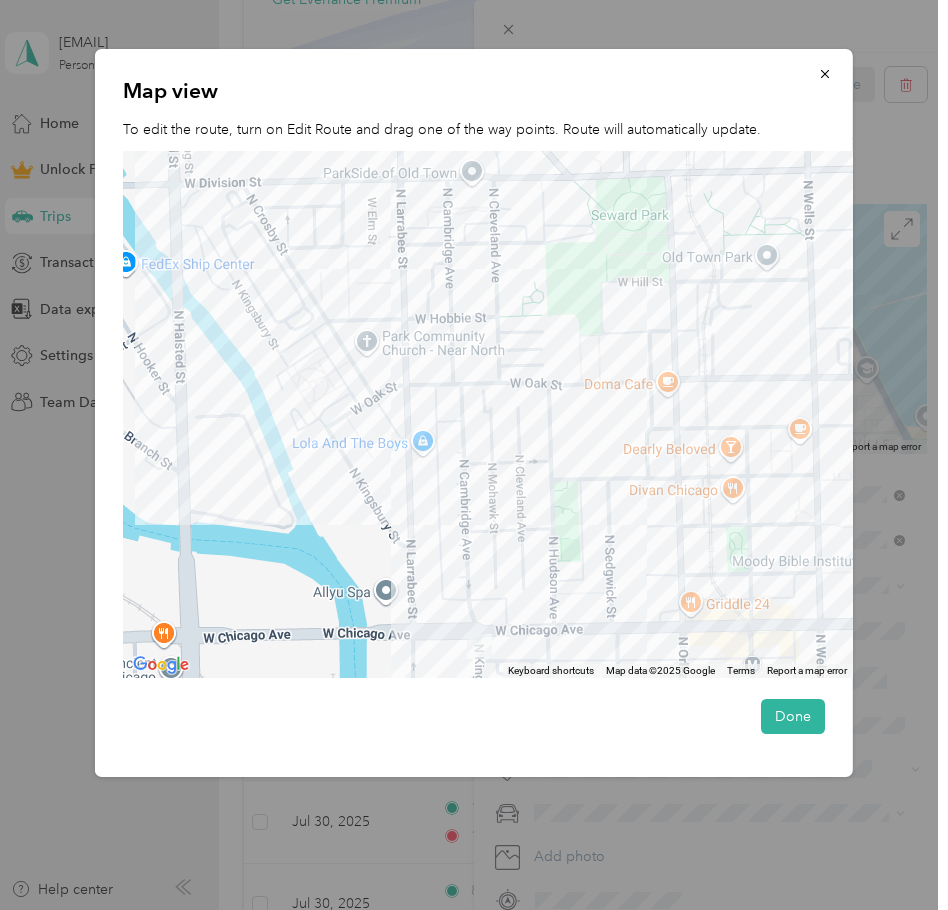 drag, startPoint x: 218, startPoint y: 277, endPoint x: 219, endPoint y: 347, distance: 70.00714 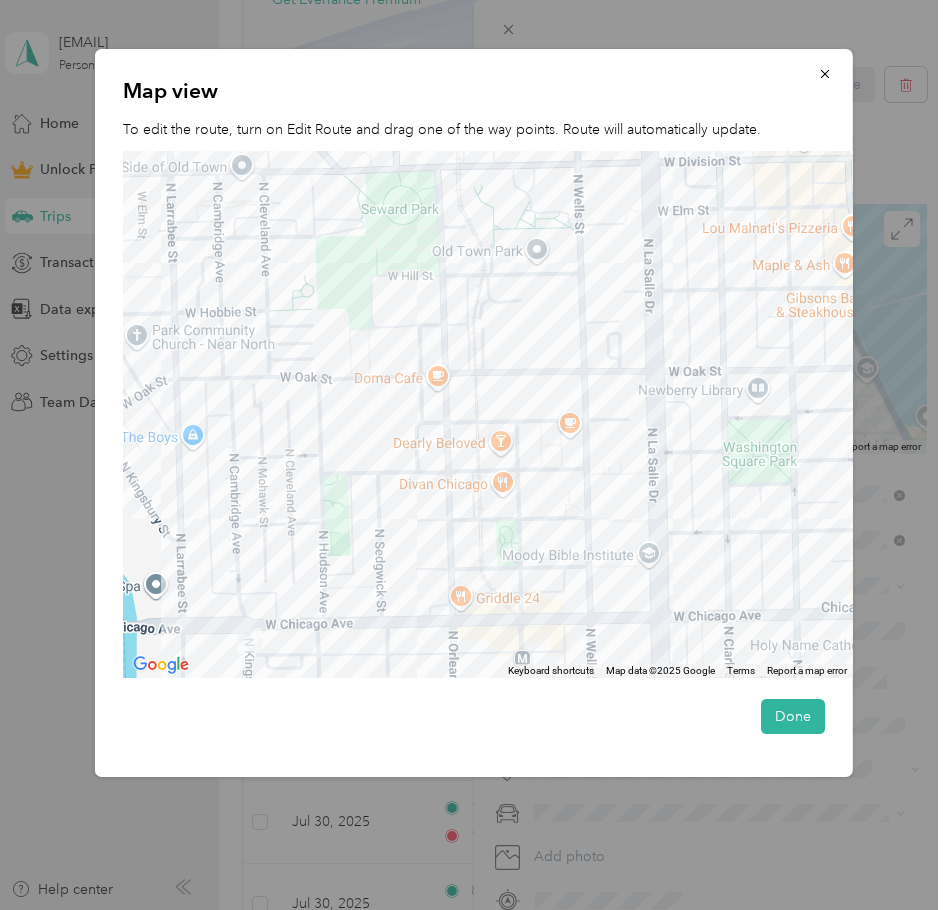 drag, startPoint x: 569, startPoint y: 497, endPoint x: 192, endPoint y: 495, distance: 377.0053 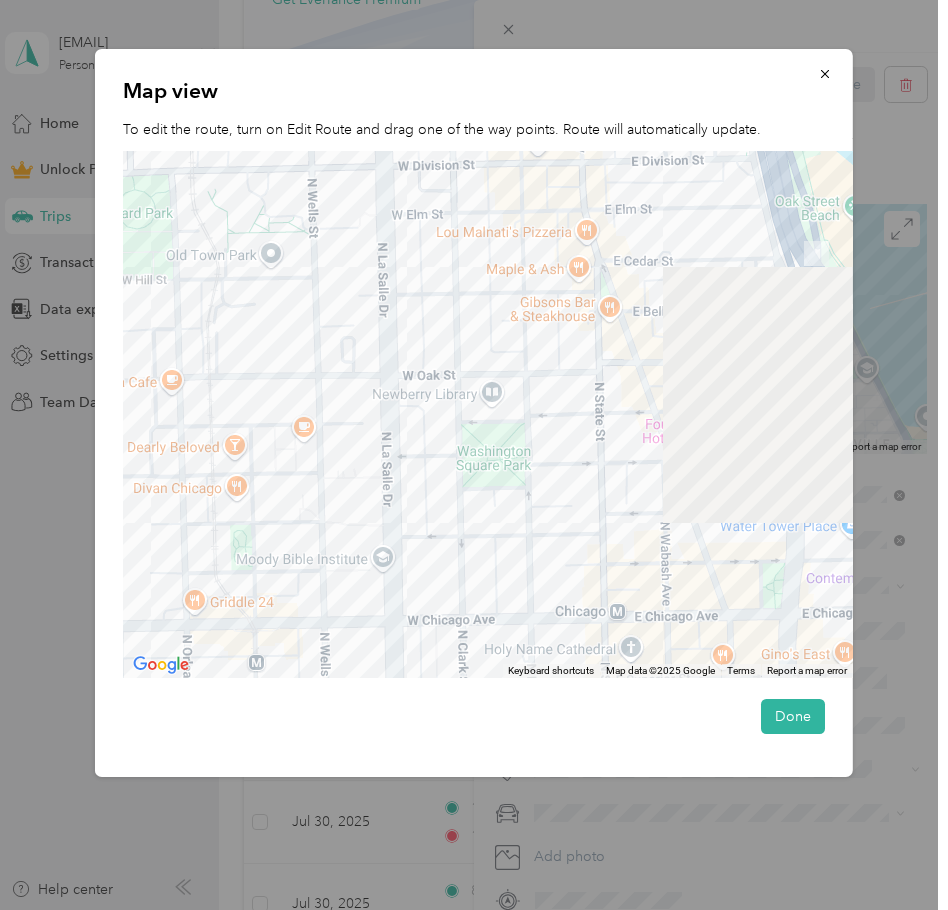 drag, startPoint x: 711, startPoint y: 412, endPoint x: 154, endPoint y: 443, distance: 557.862 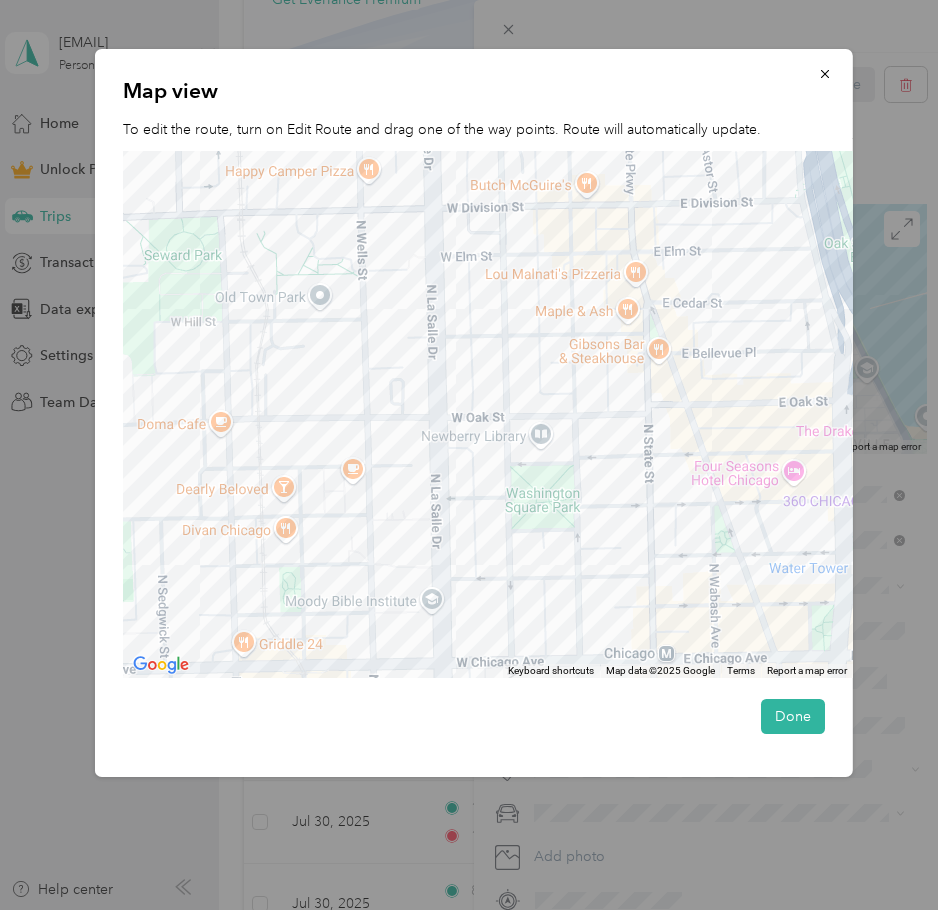 drag, startPoint x: 570, startPoint y: 331, endPoint x: 352, endPoint y: 369, distance: 221.28714 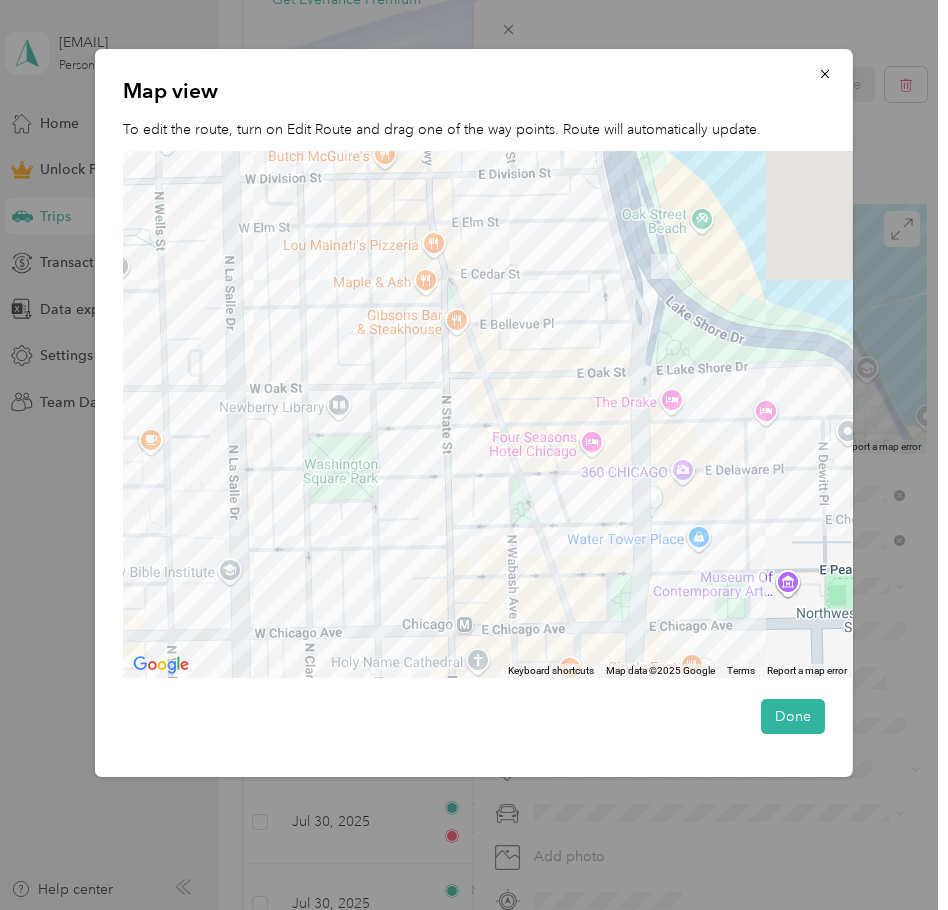 drag, startPoint x: 557, startPoint y: 493, endPoint x: 207, endPoint y: 446, distance: 353.1416 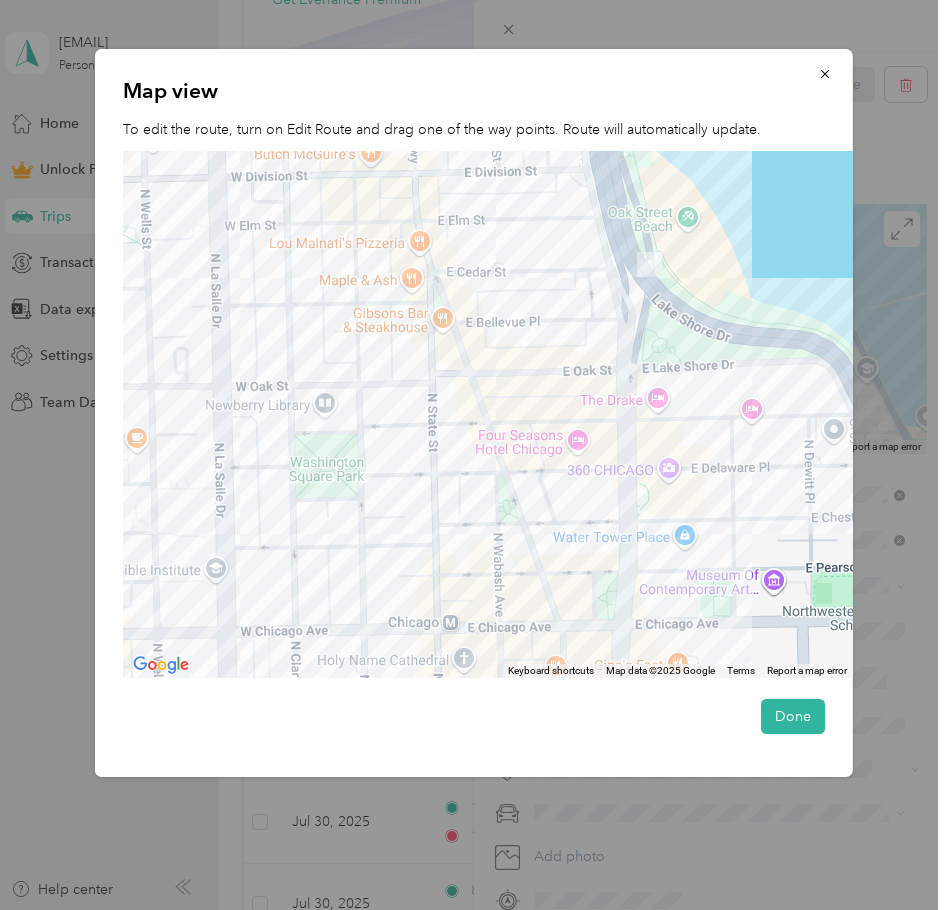drag, startPoint x: 400, startPoint y: 446, endPoint x: 332, endPoint y: 441, distance: 68.18358 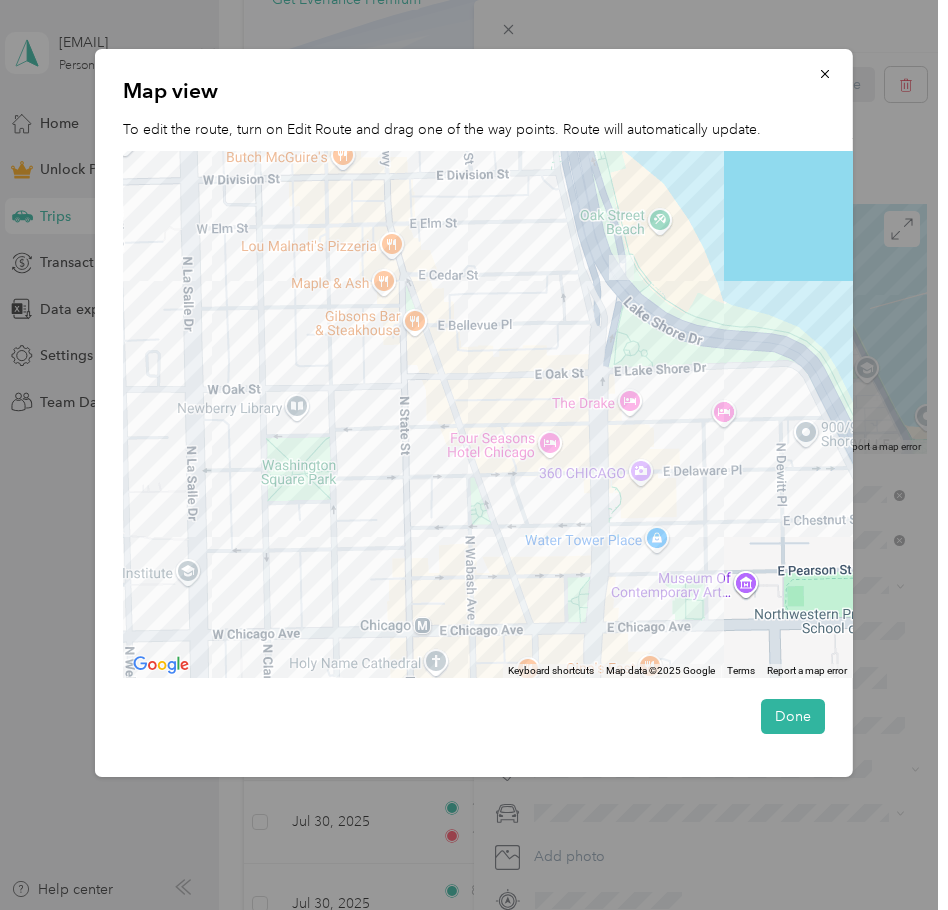 drag, startPoint x: 442, startPoint y: 503, endPoint x: 540, endPoint y: 519, distance: 99.29753 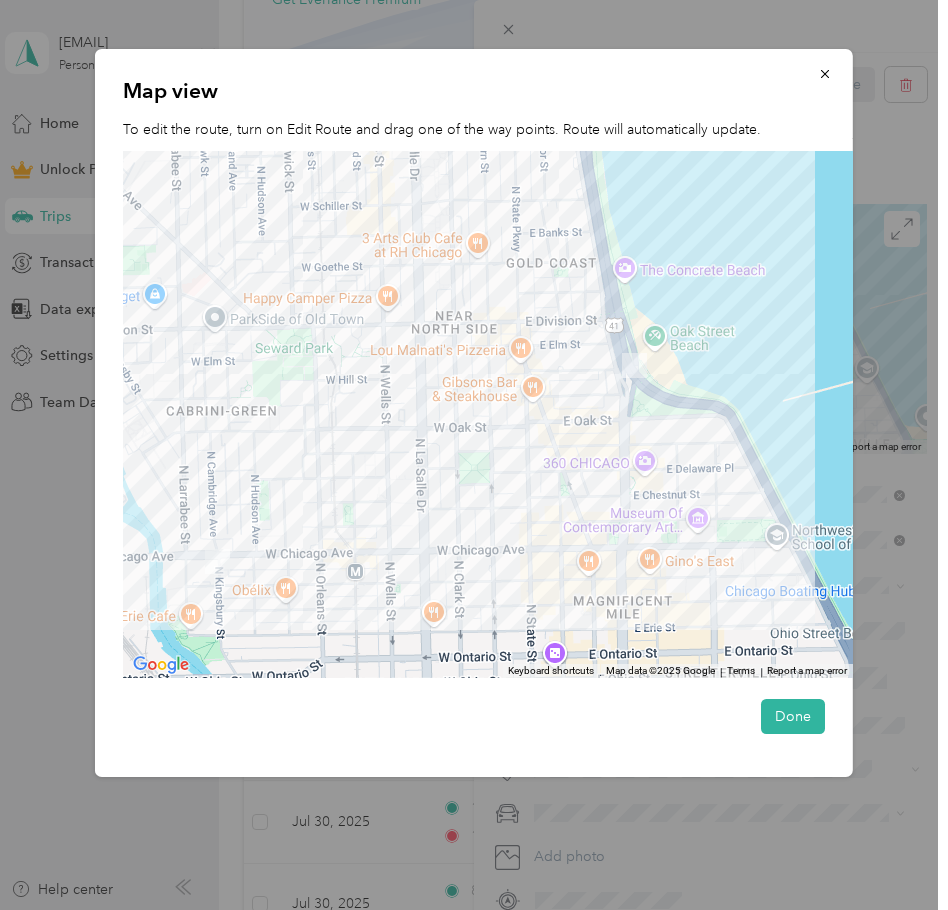 drag, startPoint x: 248, startPoint y: 479, endPoint x: 354, endPoint y: 467, distance: 106.677086 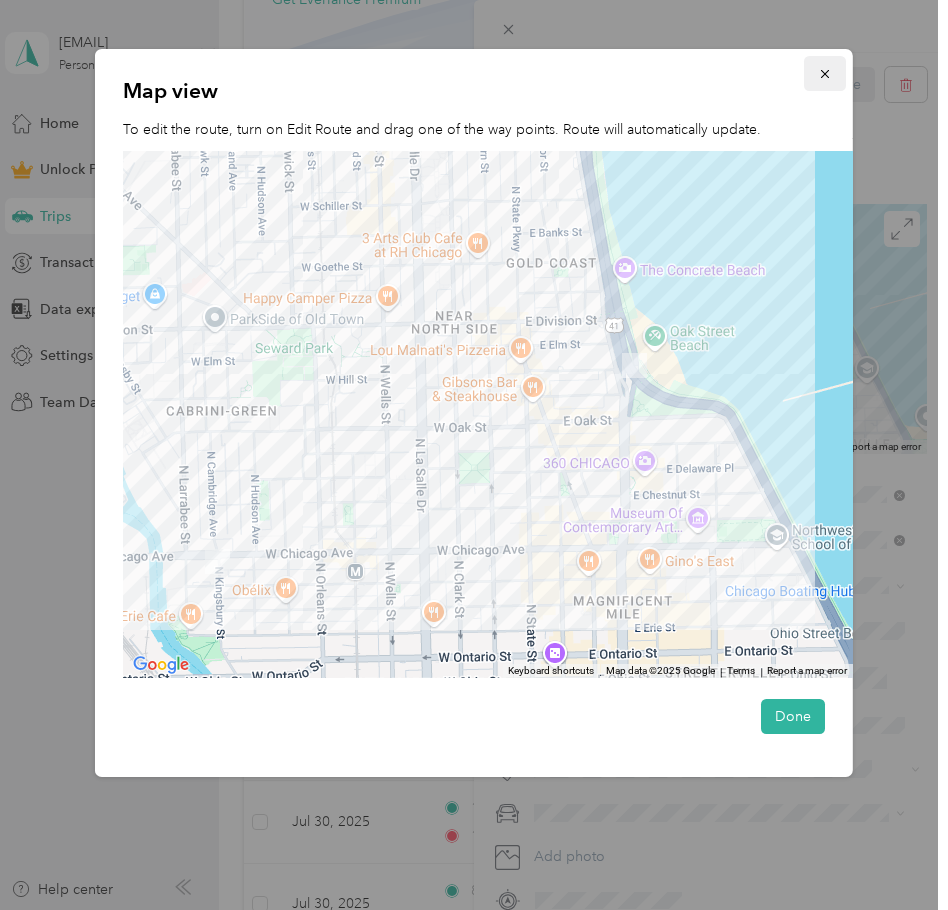 click 